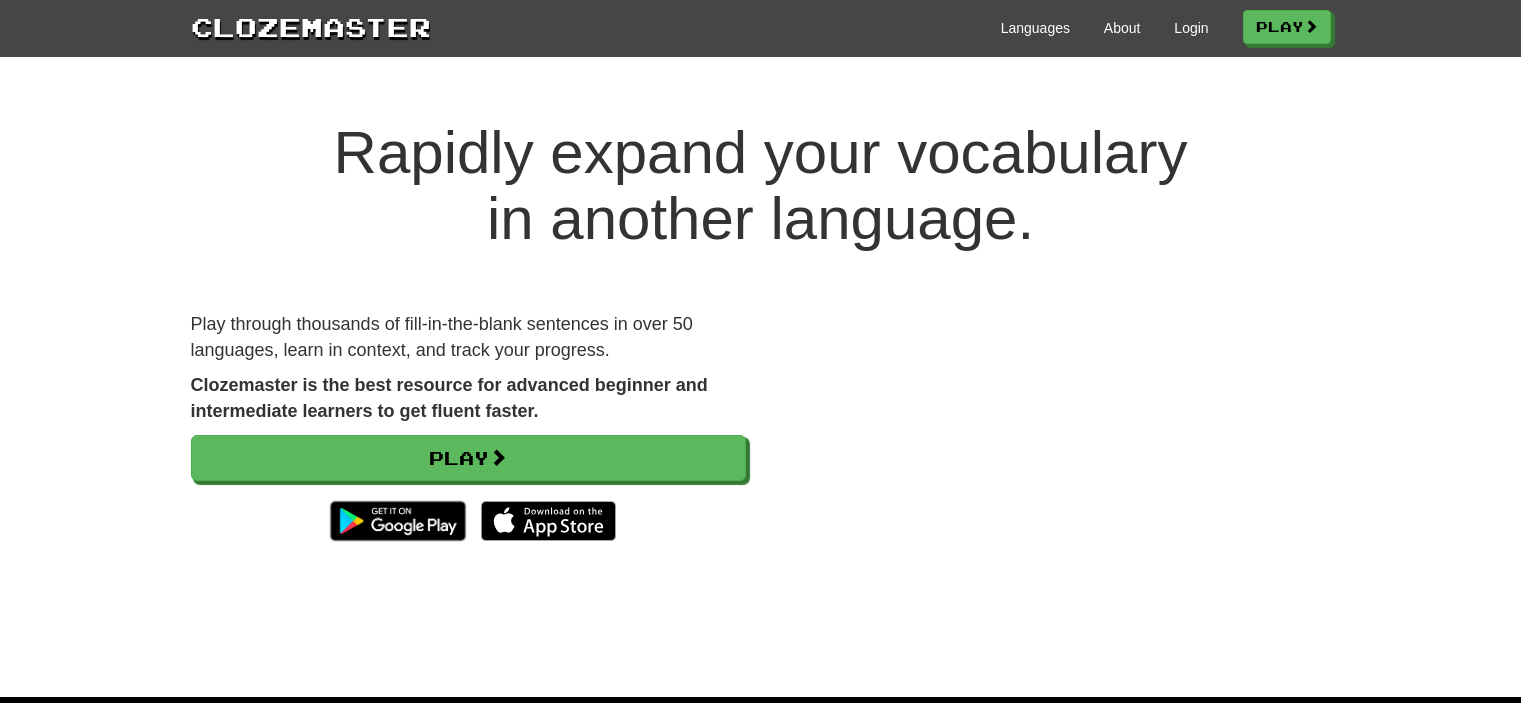 scroll, scrollTop: 0, scrollLeft: 0, axis: both 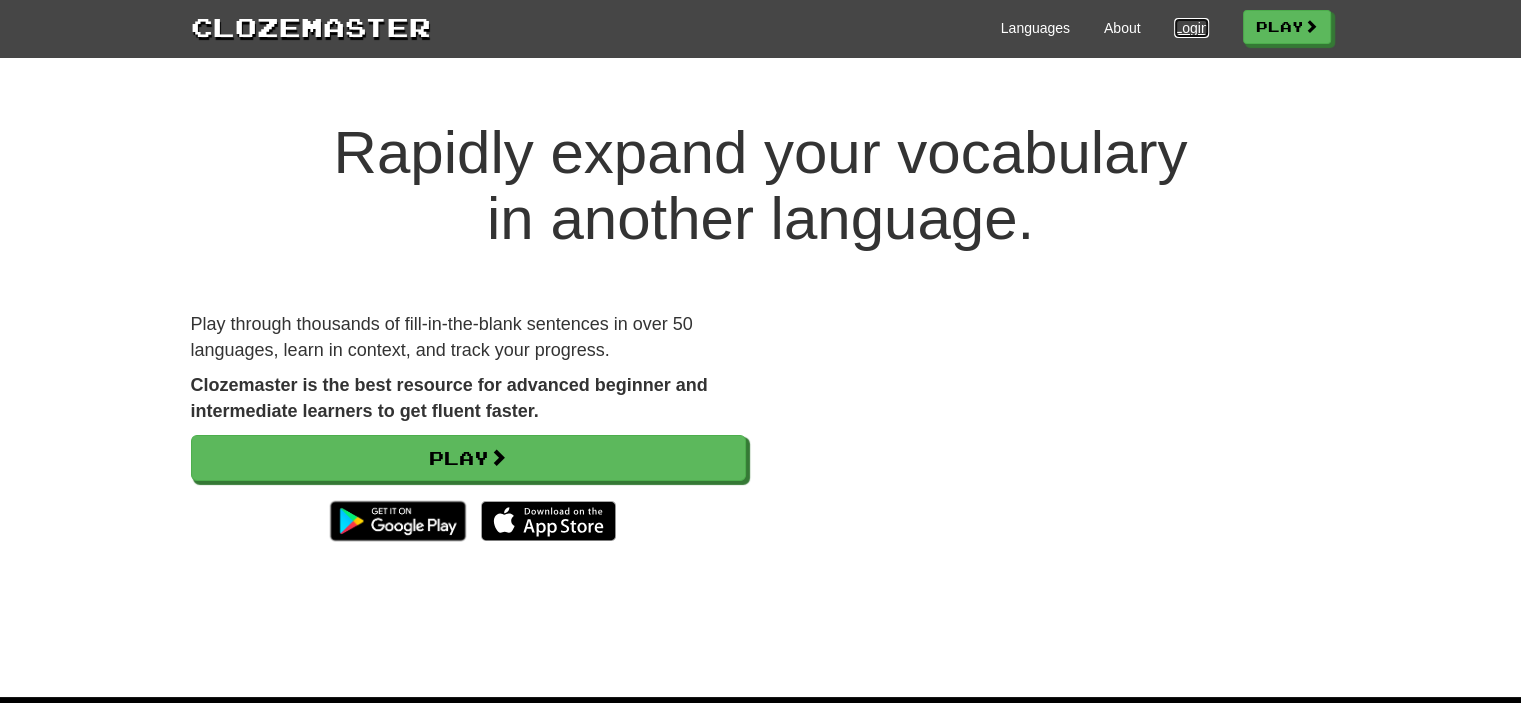 click on "Login" at bounding box center [1191, 28] 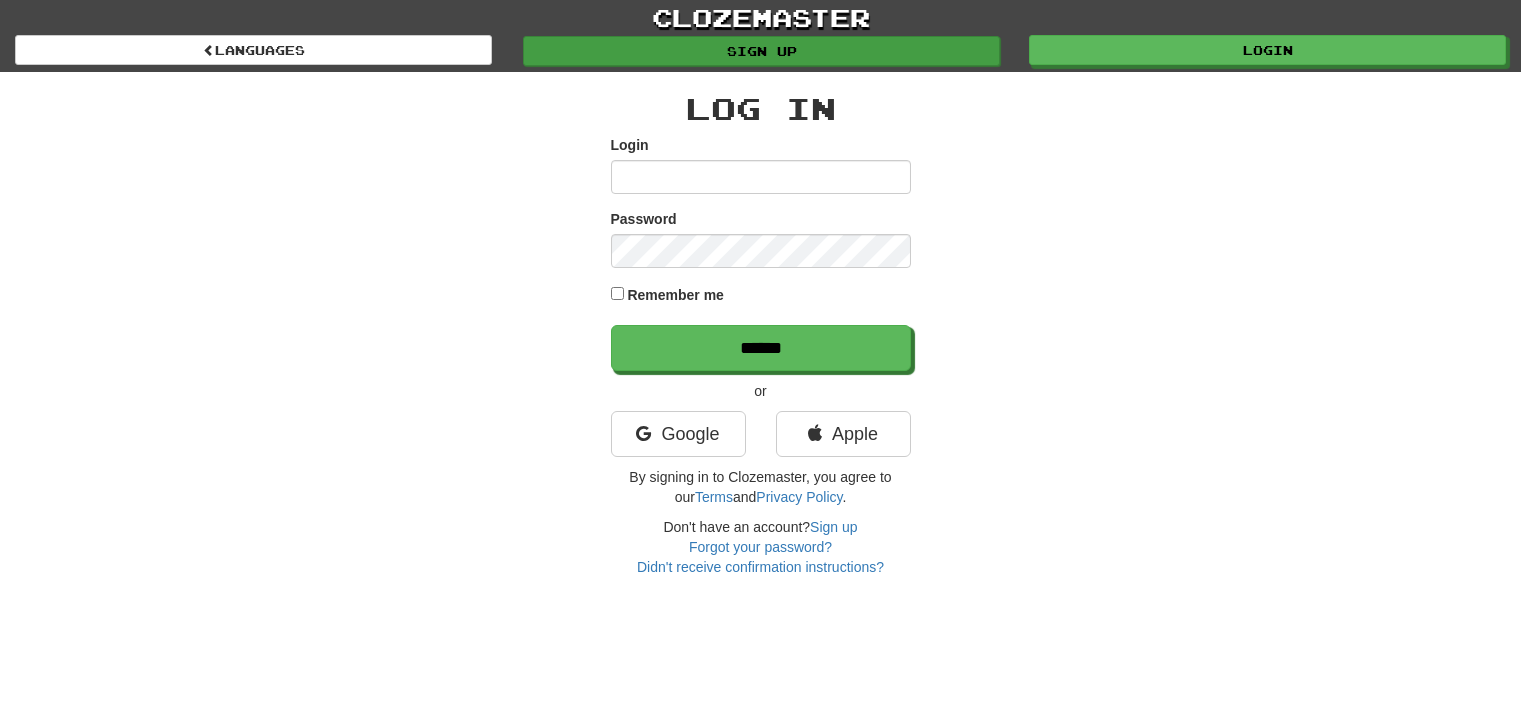 scroll, scrollTop: 0, scrollLeft: 0, axis: both 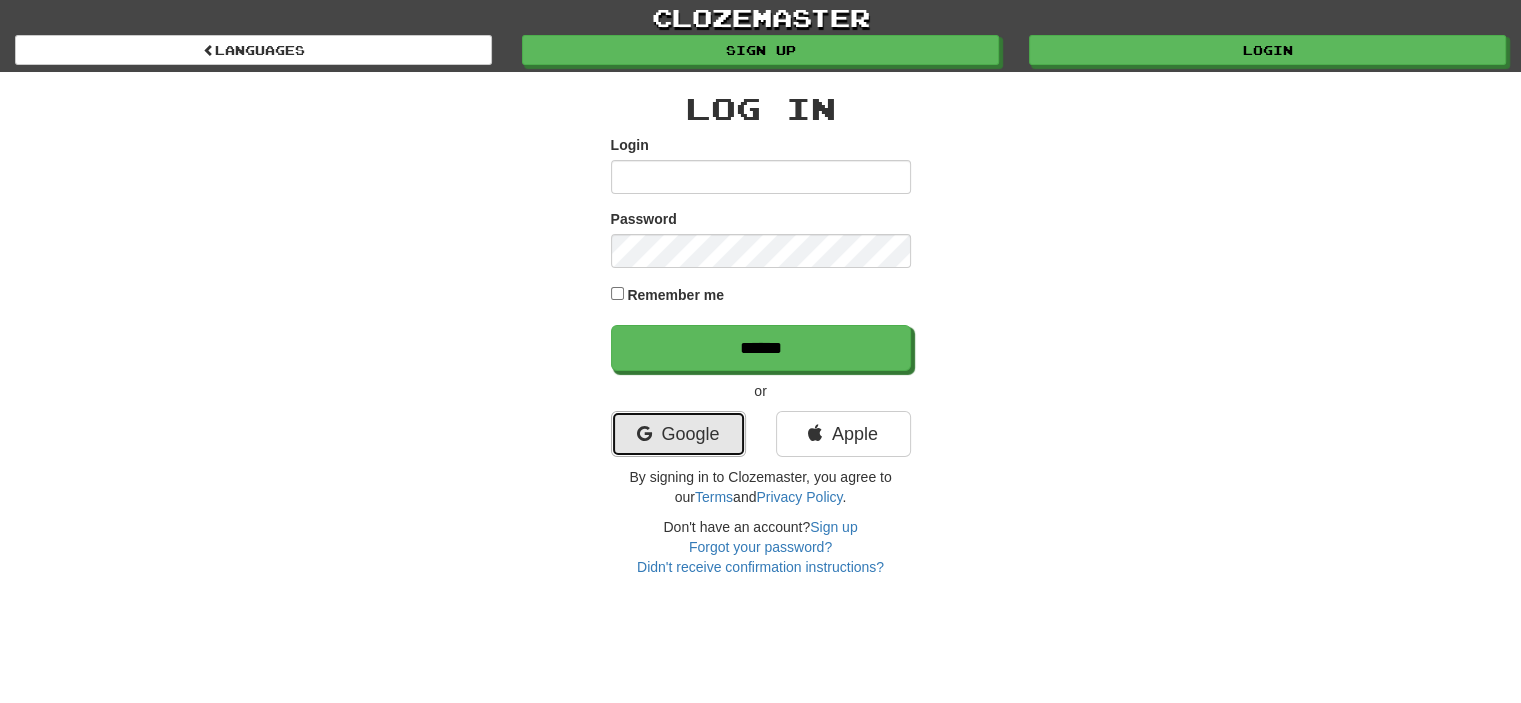 click on "Google" at bounding box center (678, 434) 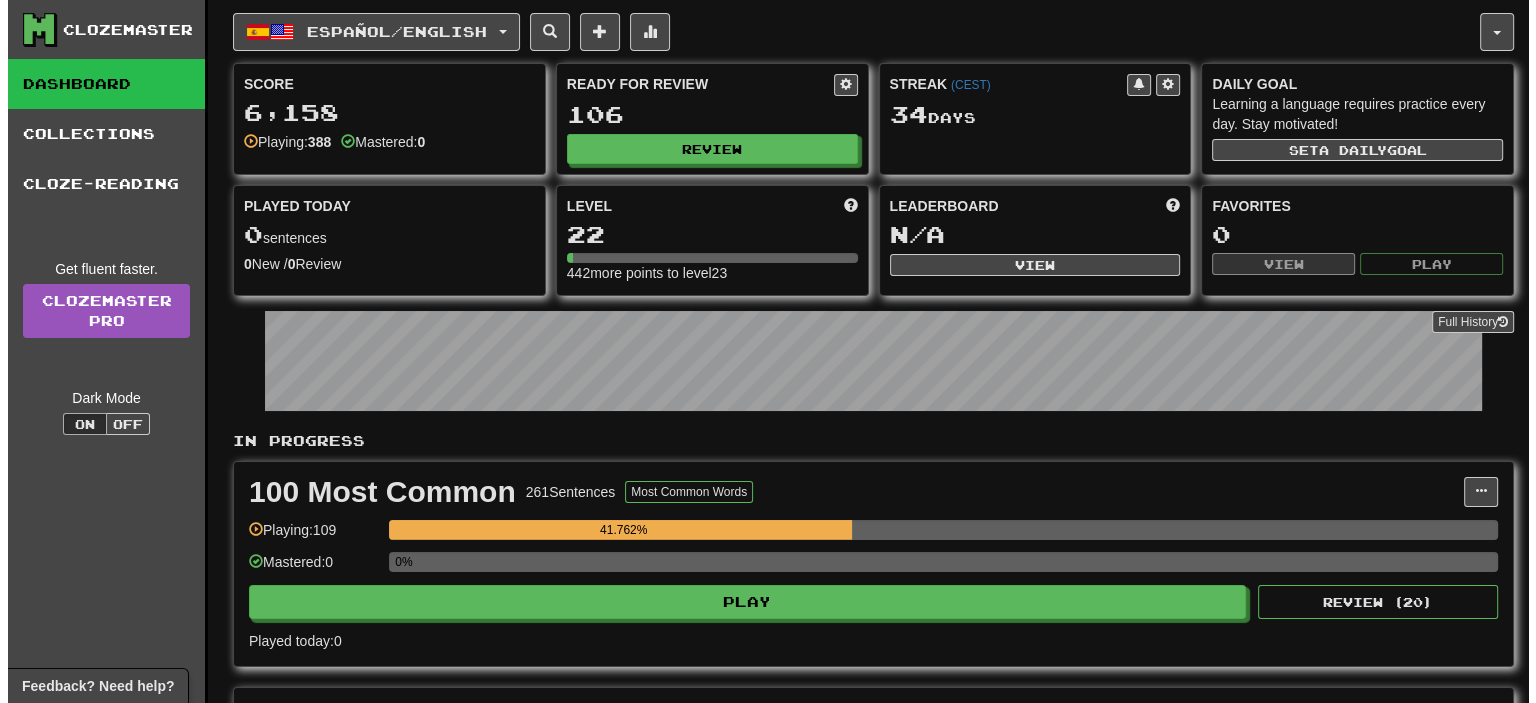 scroll, scrollTop: 100, scrollLeft: 0, axis: vertical 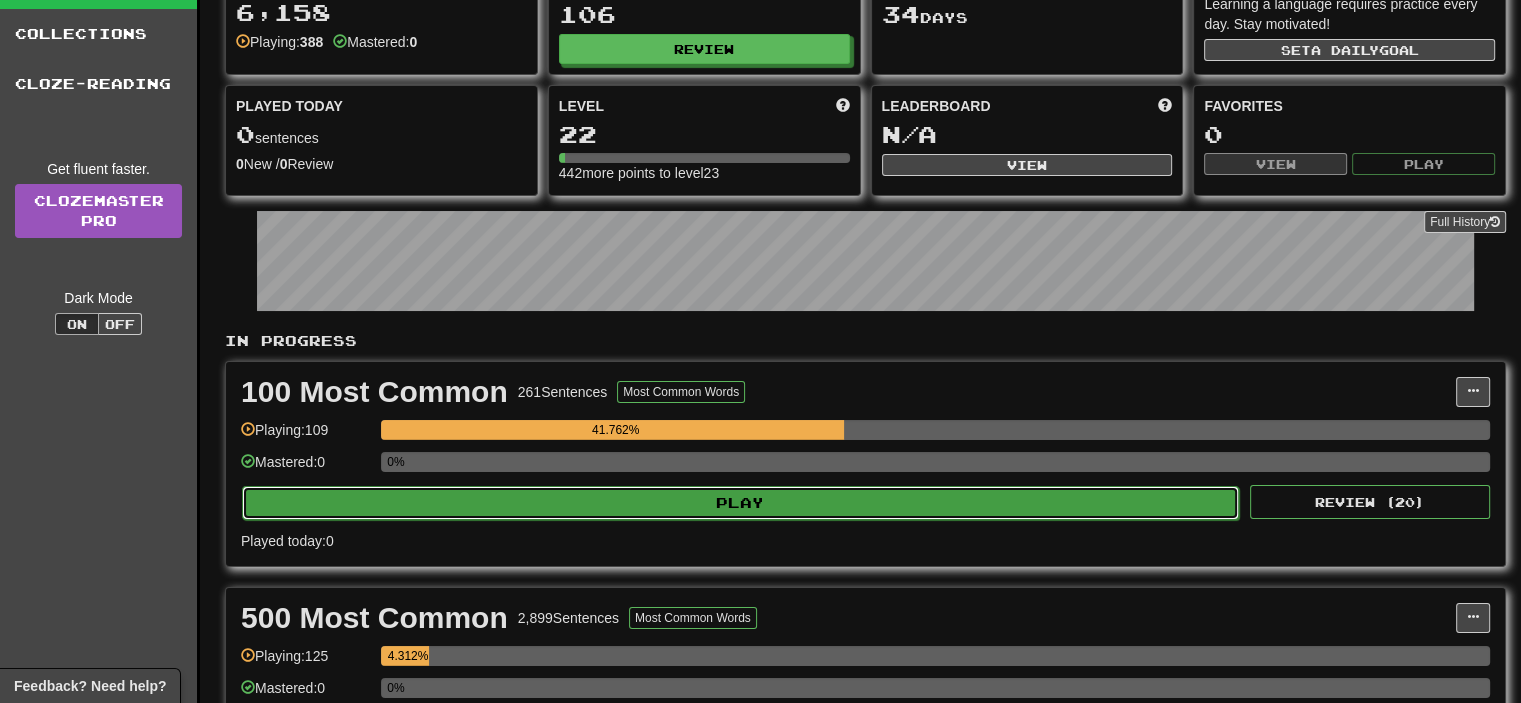 click on "Play" at bounding box center [740, 503] 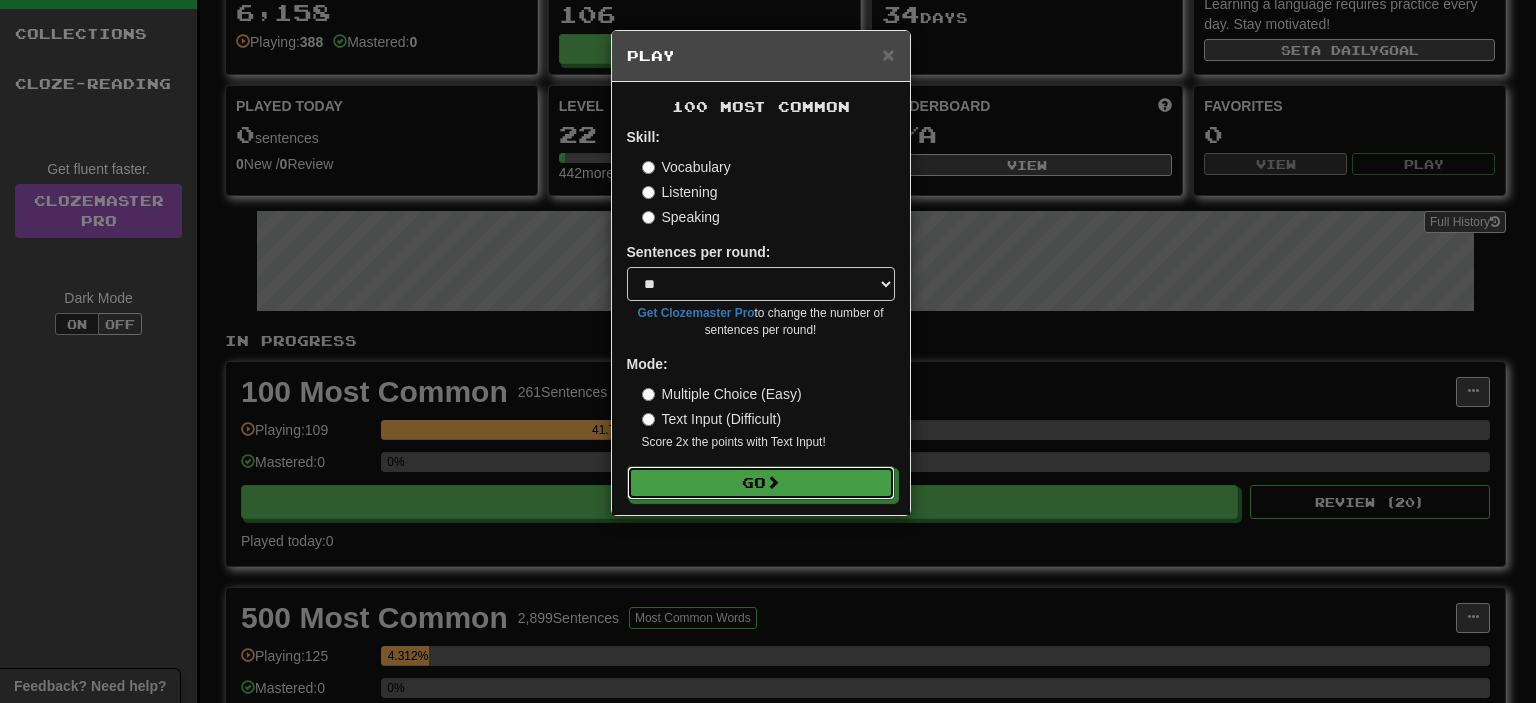 click on "Go" at bounding box center [761, 483] 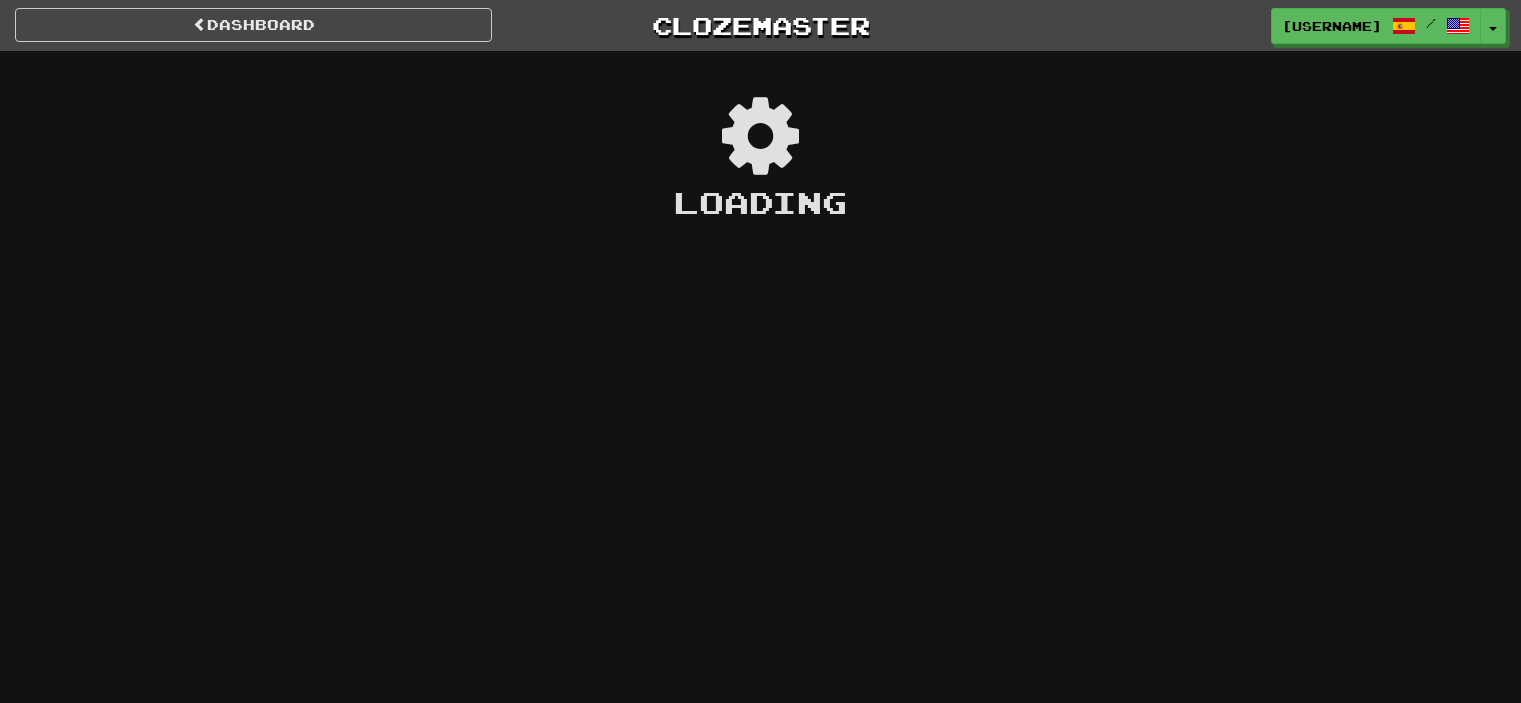scroll, scrollTop: 0, scrollLeft: 0, axis: both 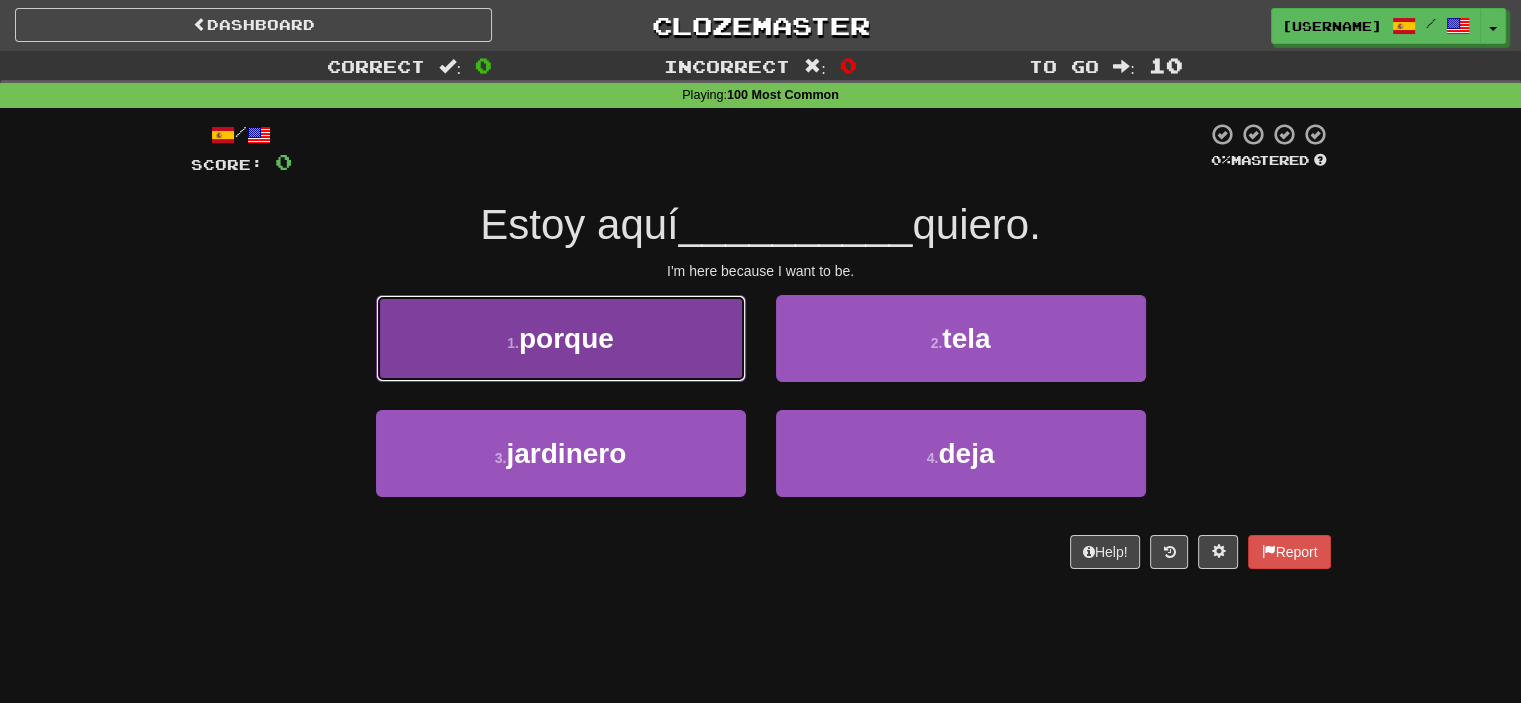 click on "1 .  porque" at bounding box center (561, 338) 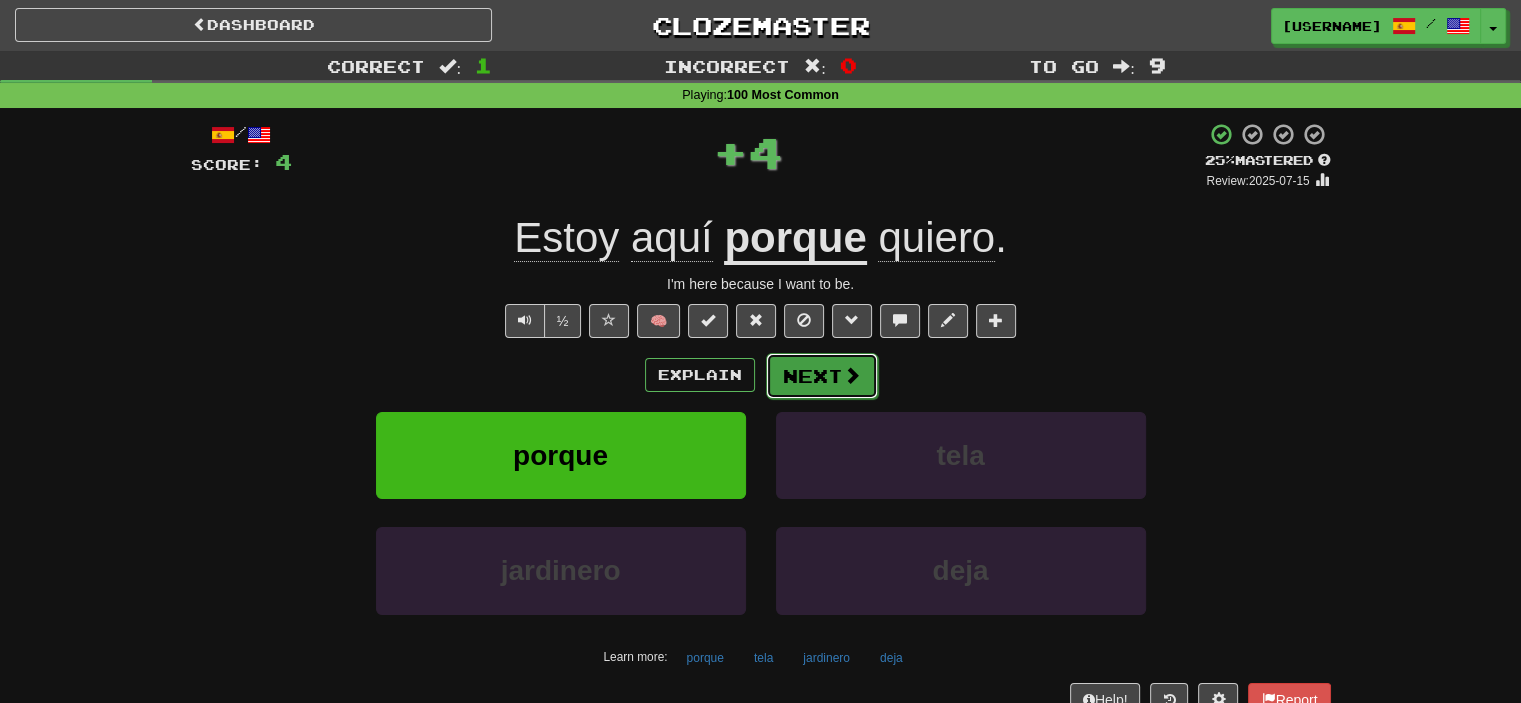 click on "Next" at bounding box center (822, 376) 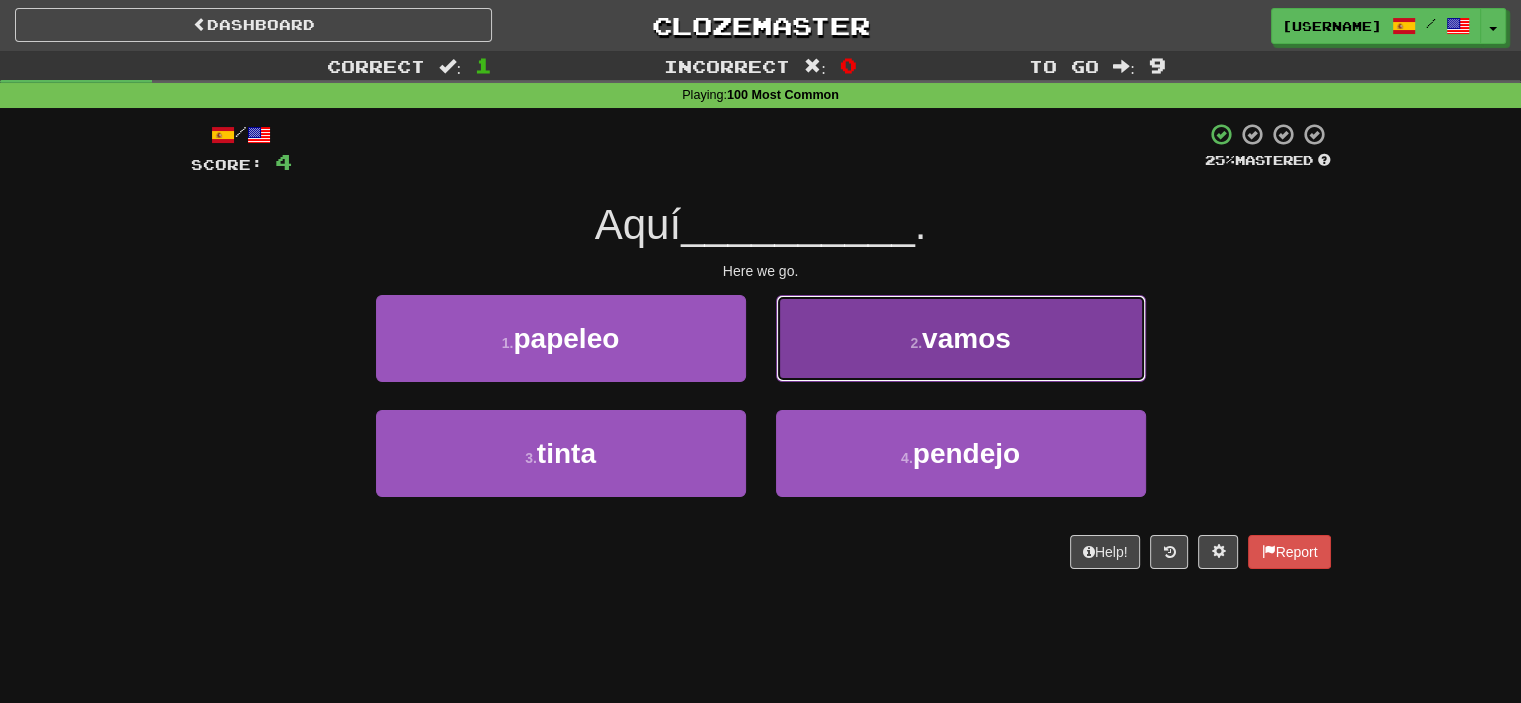 click on "2 .  vamos" at bounding box center [961, 338] 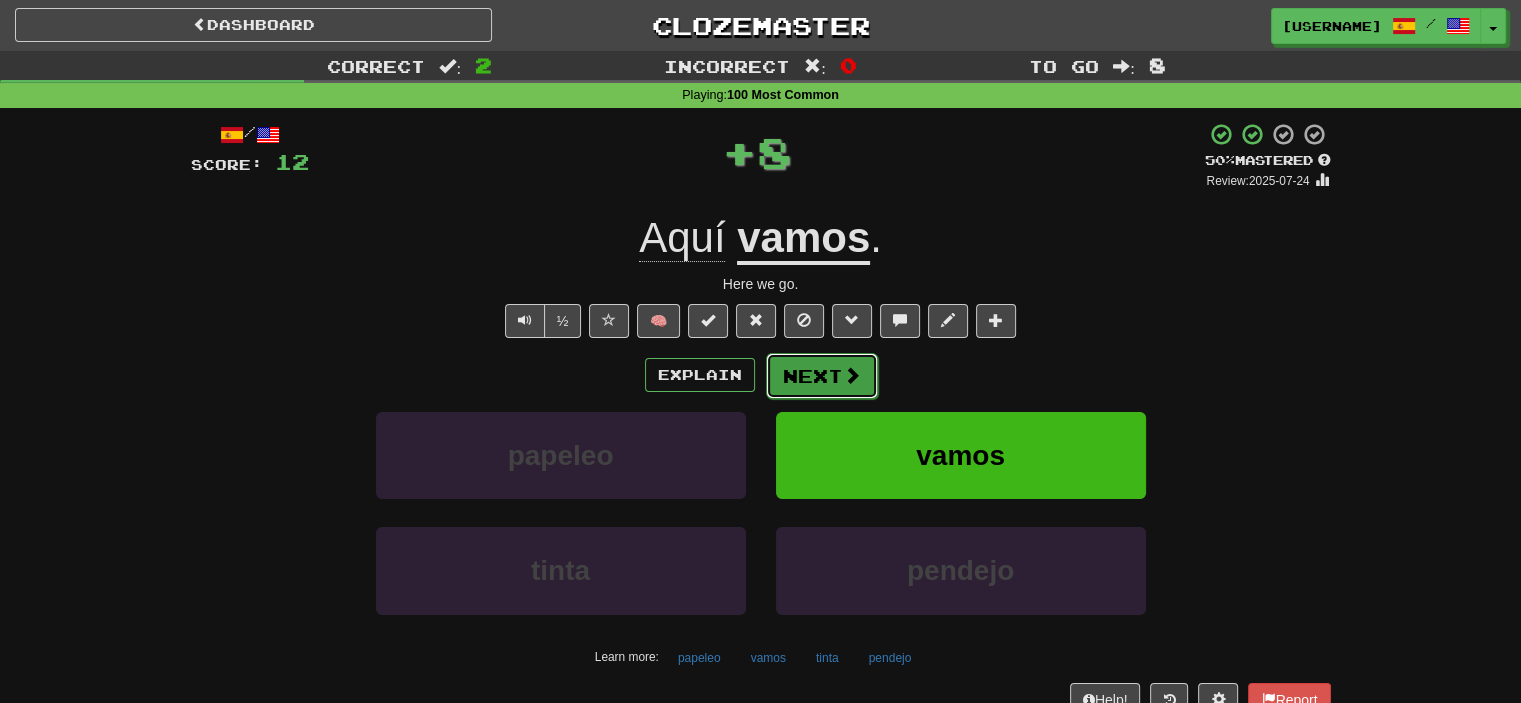 click at bounding box center [852, 375] 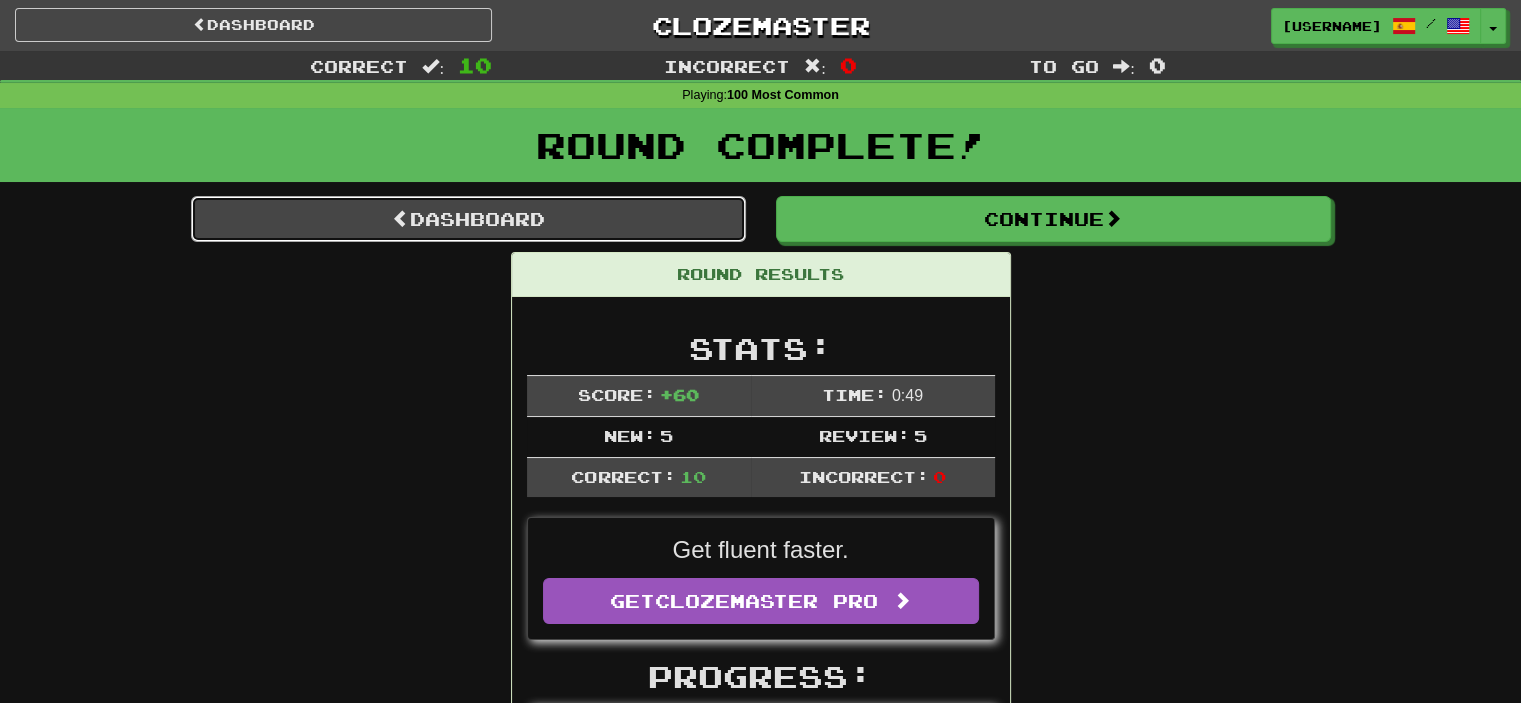 click on "Dashboard" at bounding box center [468, 219] 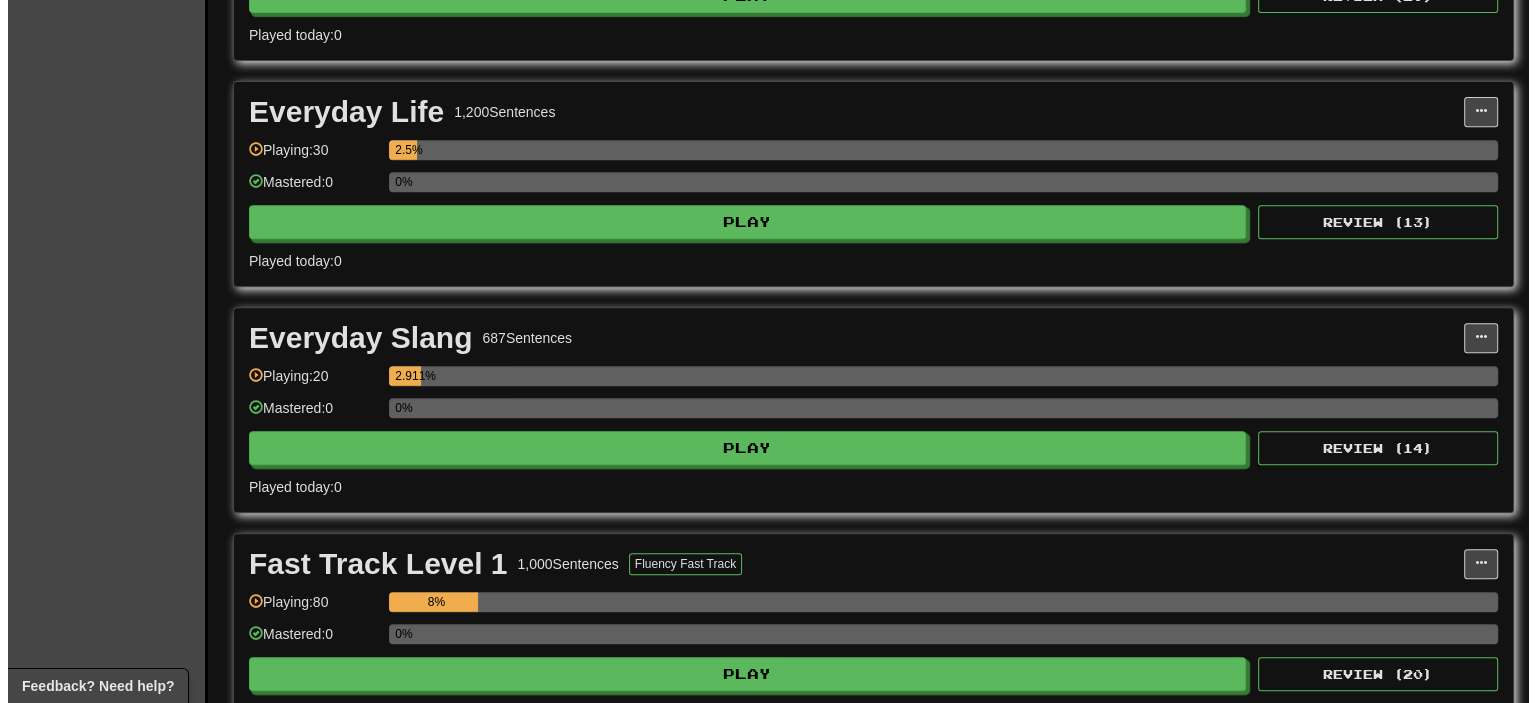 scroll, scrollTop: 800, scrollLeft: 0, axis: vertical 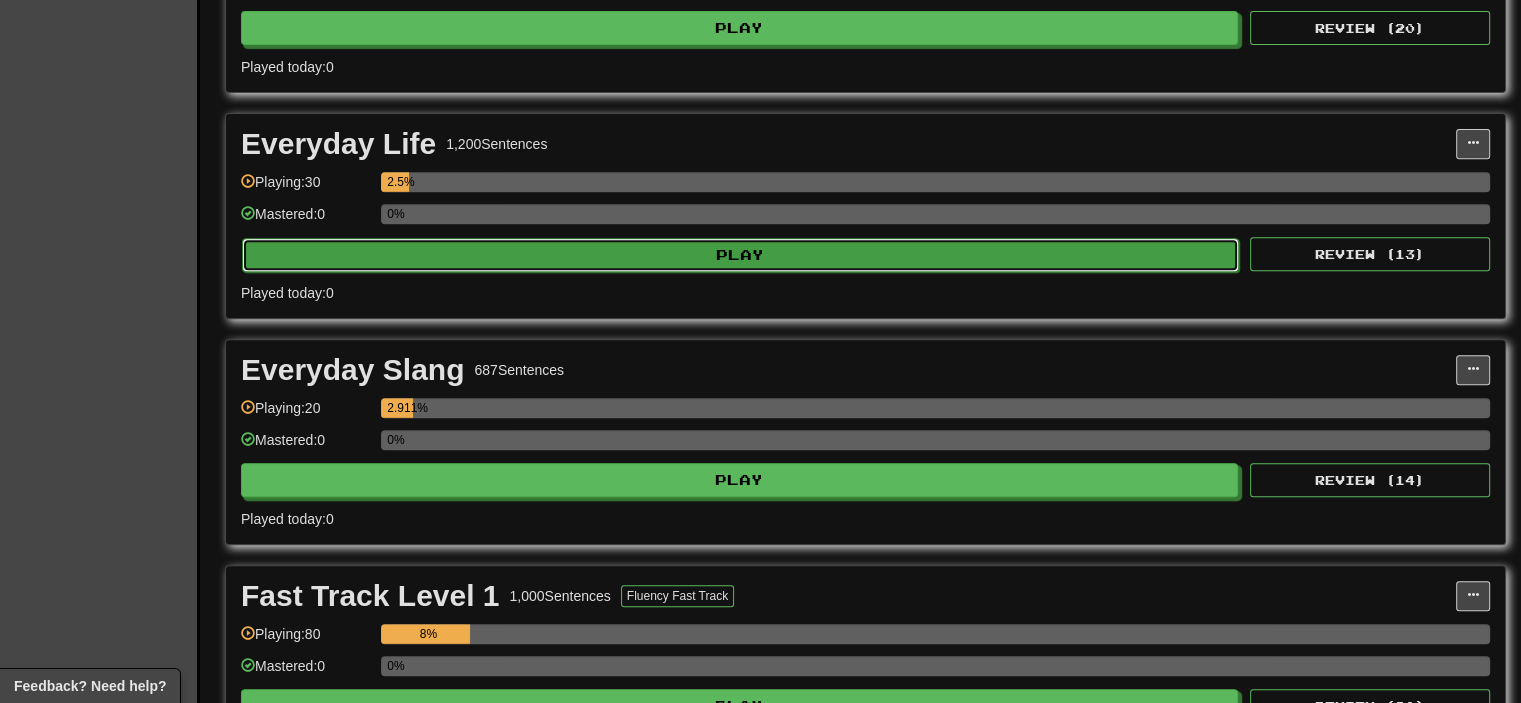 click on "Play" at bounding box center [740, 255] 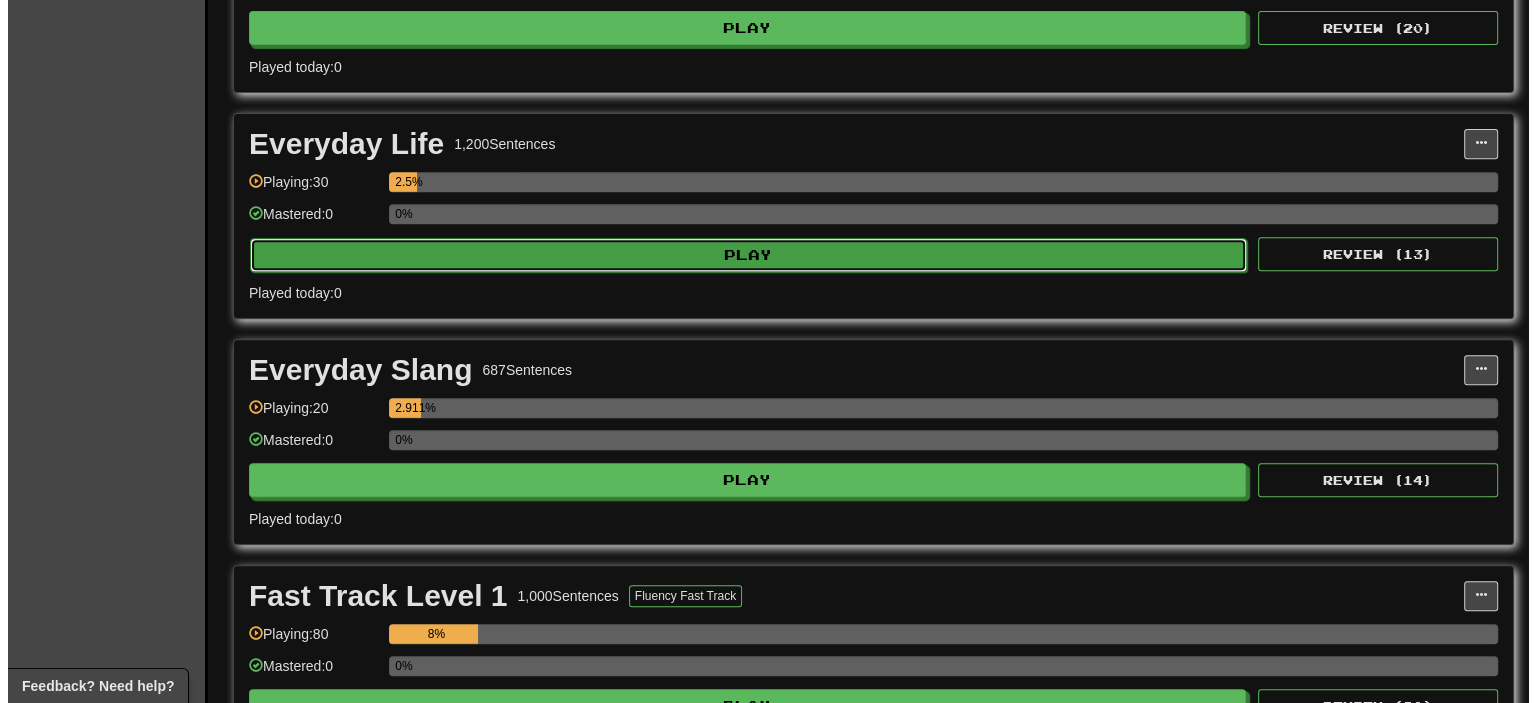 select on "**" 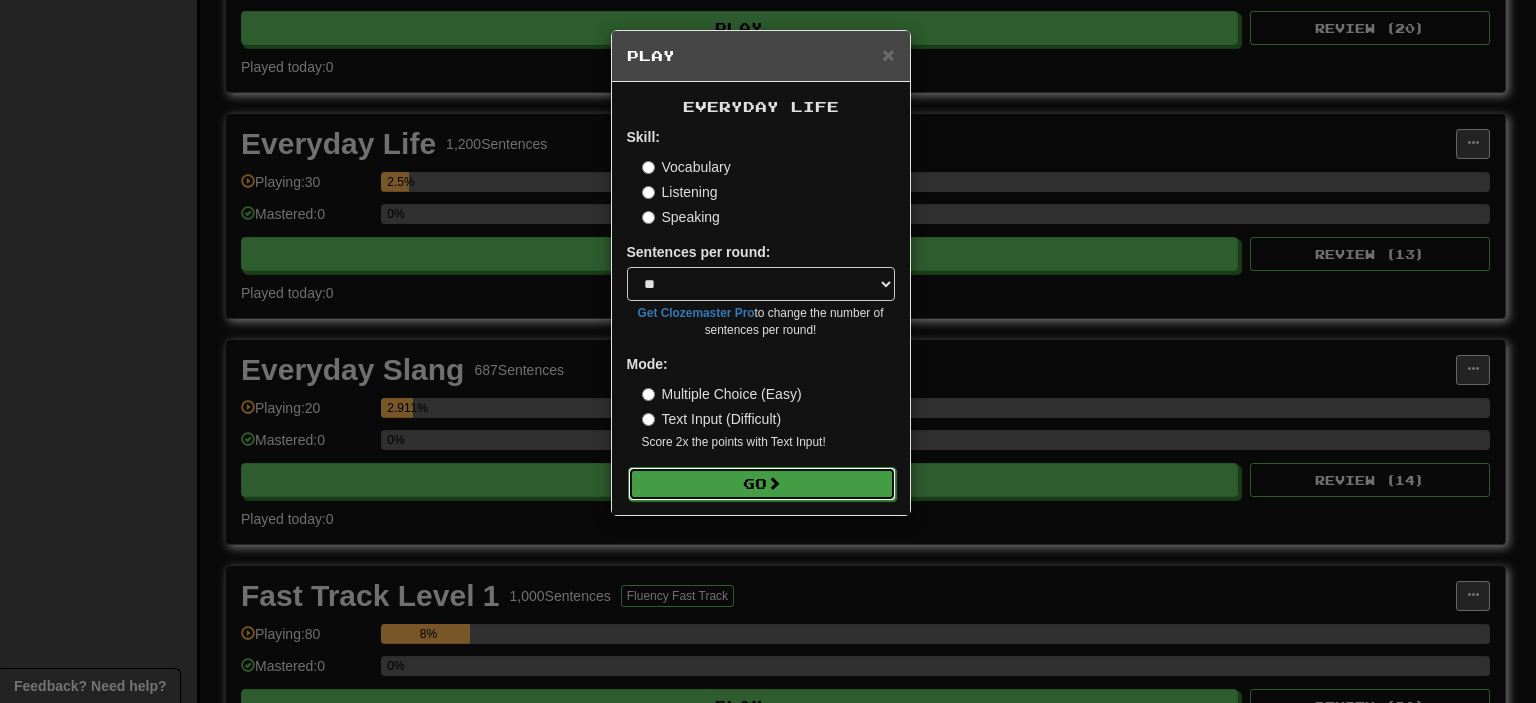 click at bounding box center [774, 483] 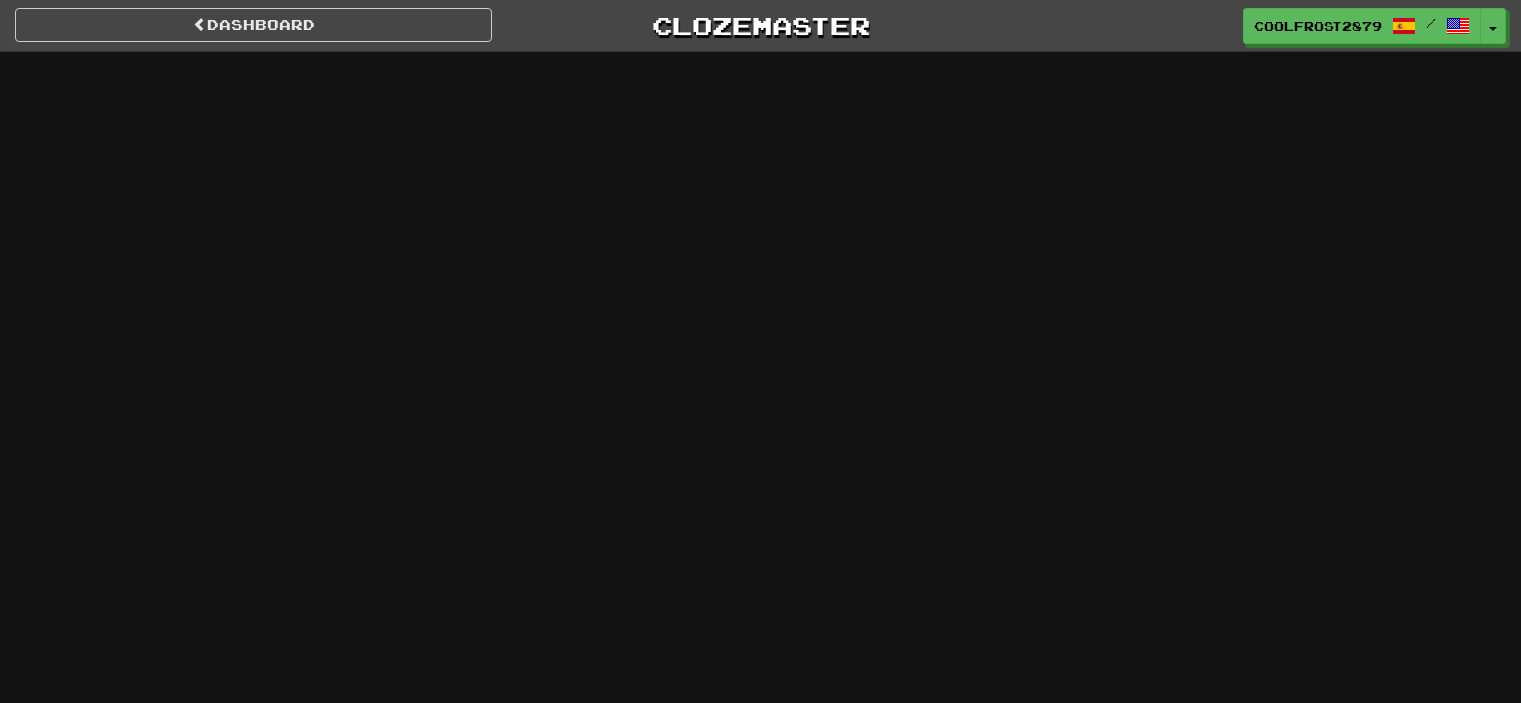 scroll, scrollTop: 0, scrollLeft: 0, axis: both 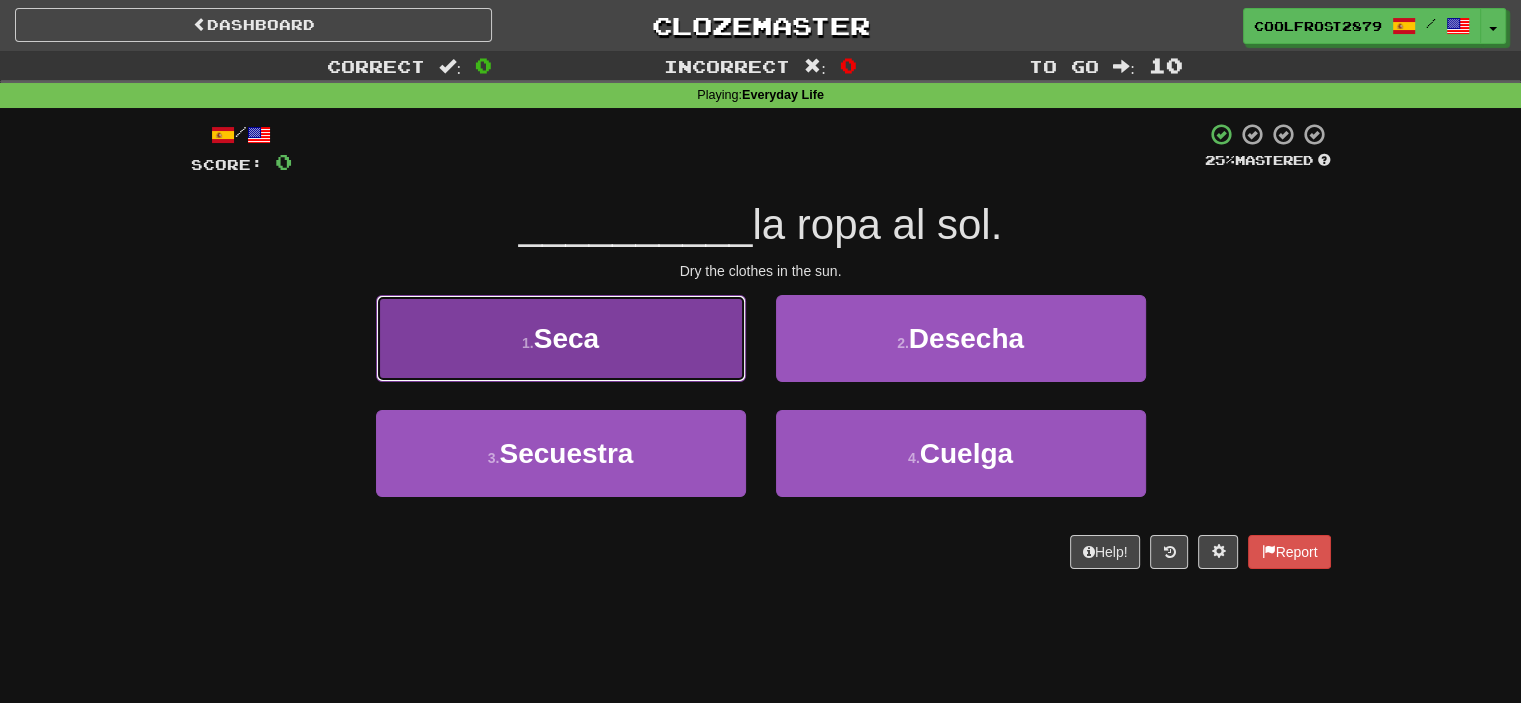 click on "1 .  Seca" at bounding box center (561, 338) 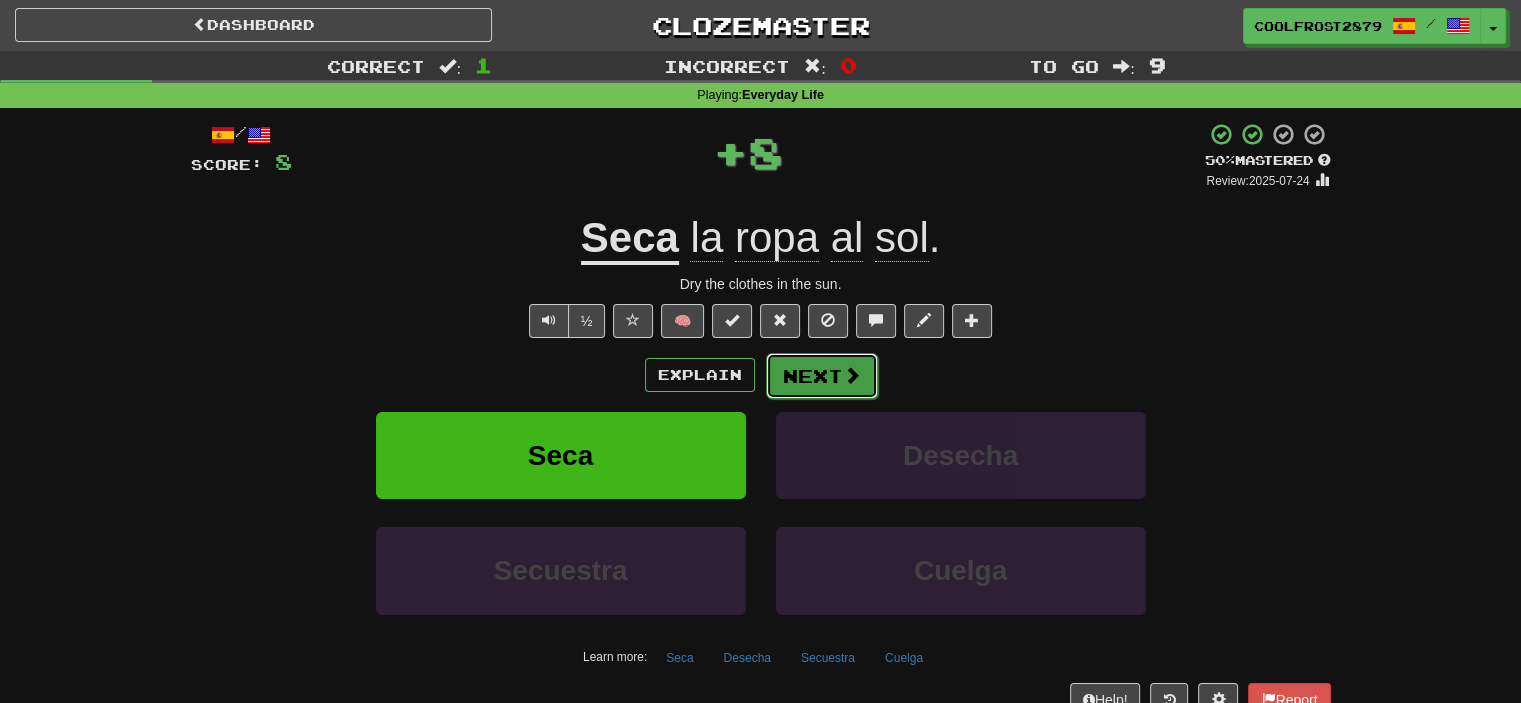 click on "Next" at bounding box center [822, 376] 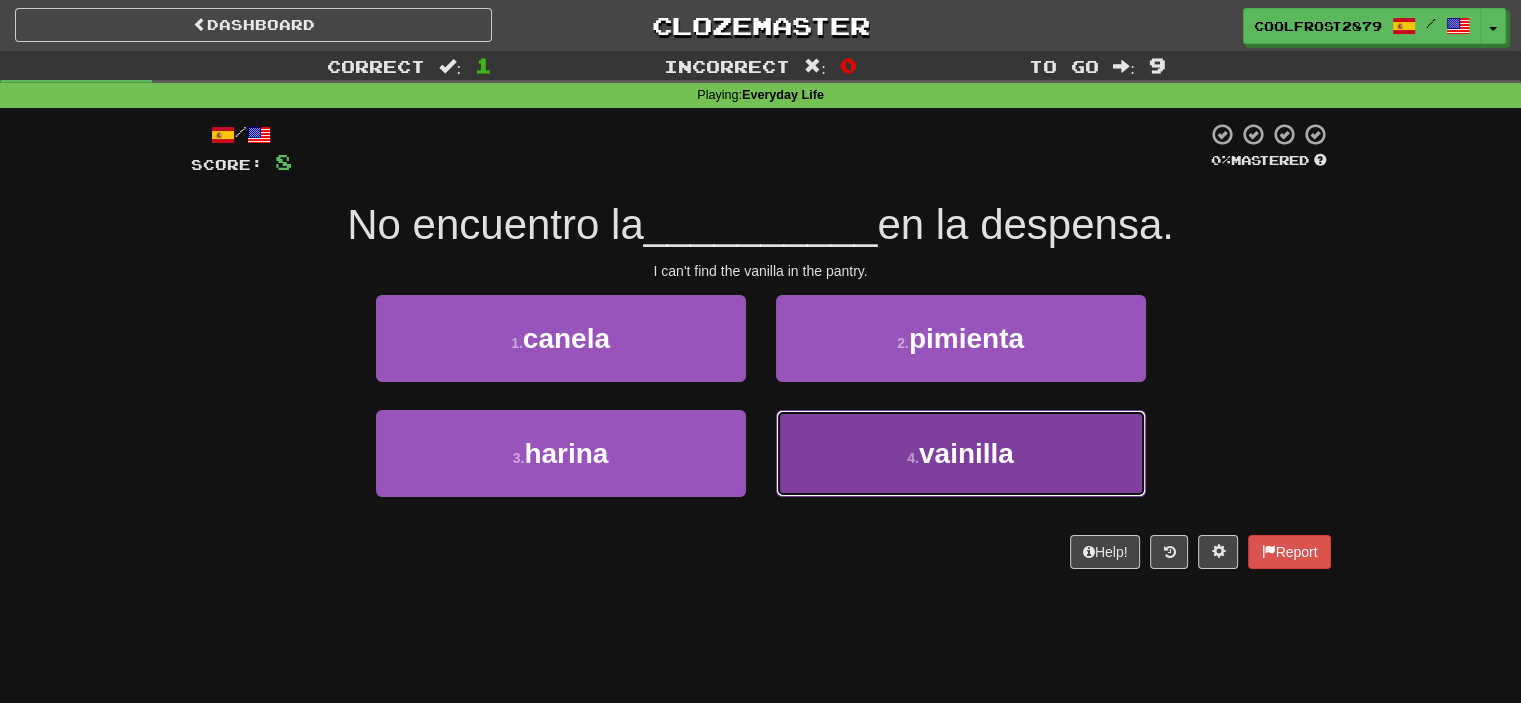 click on "vainilla" at bounding box center (966, 453) 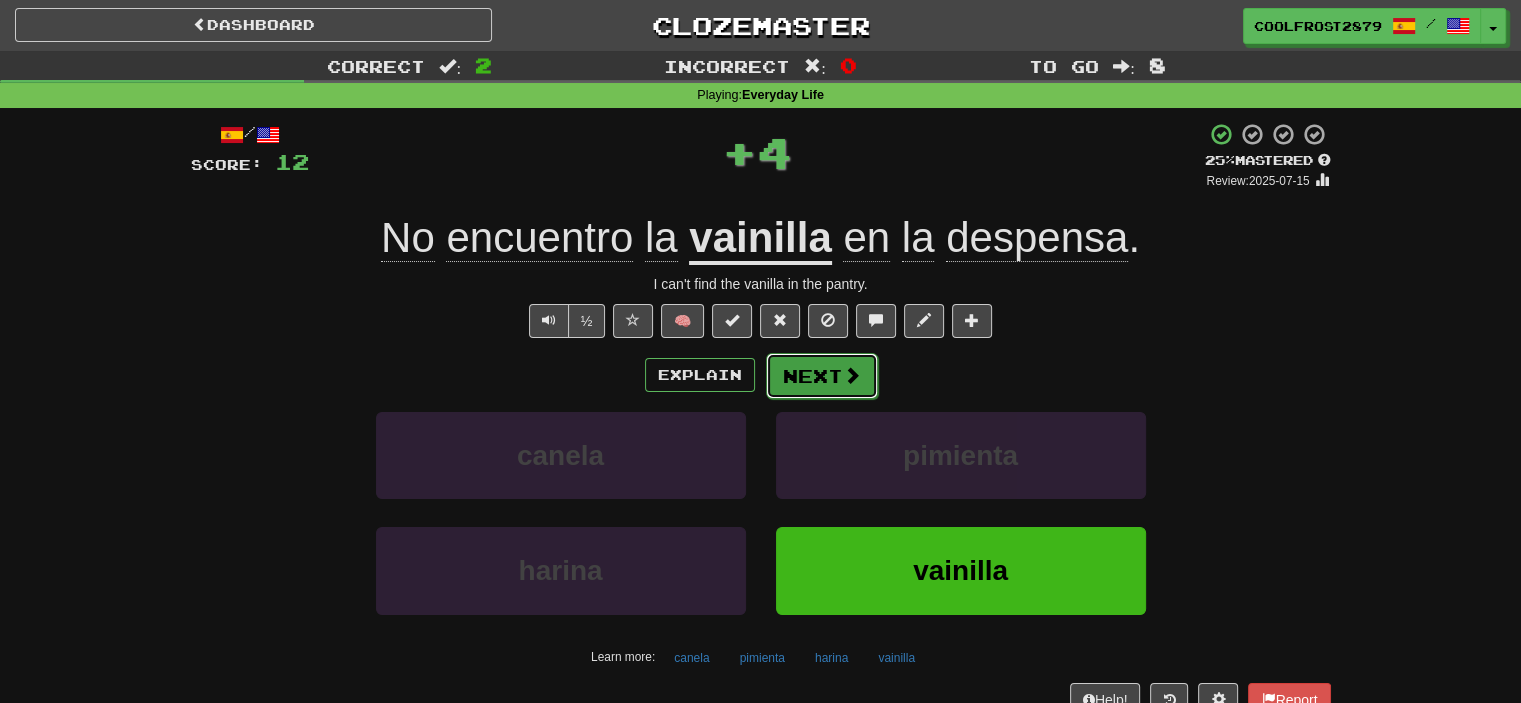 click on "Next" at bounding box center [822, 376] 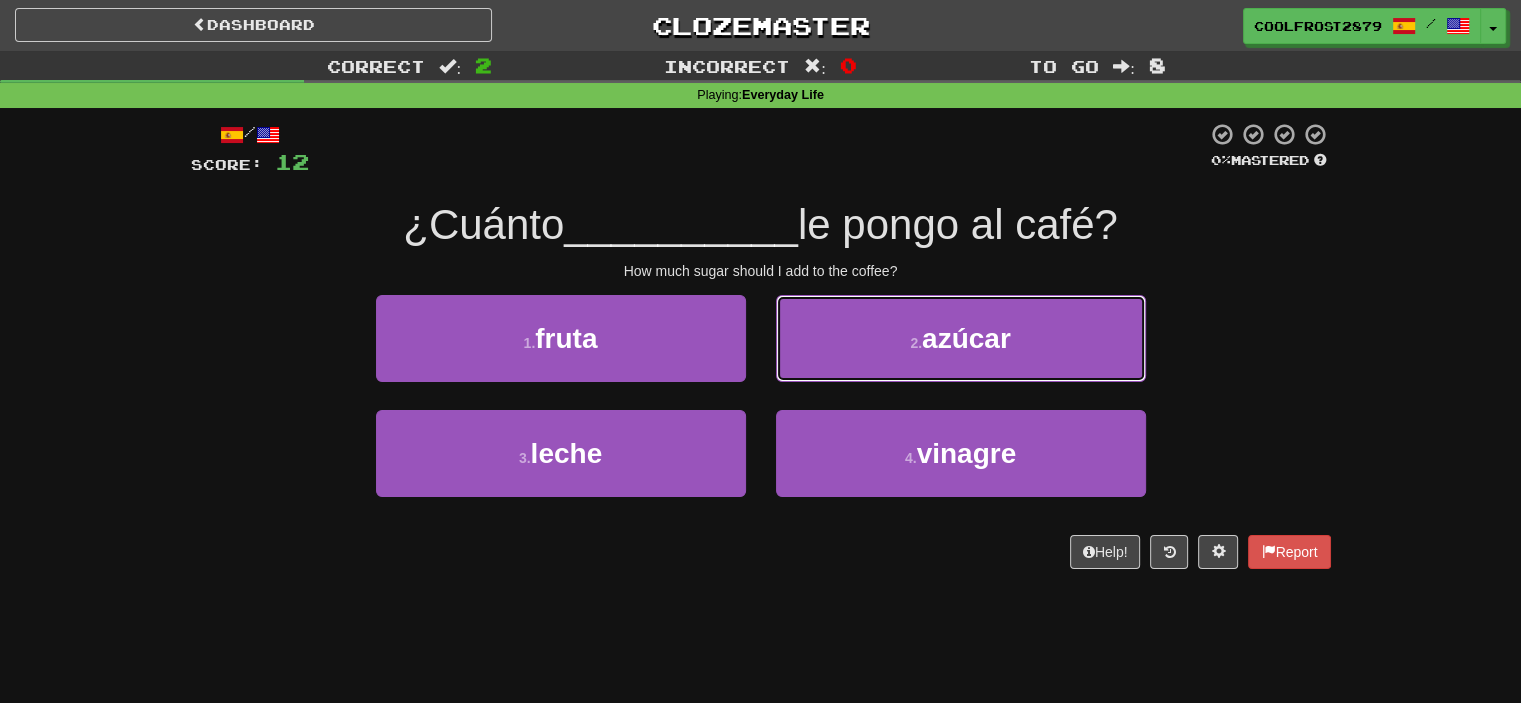 click on "2 .  azúcar" at bounding box center (961, 338) 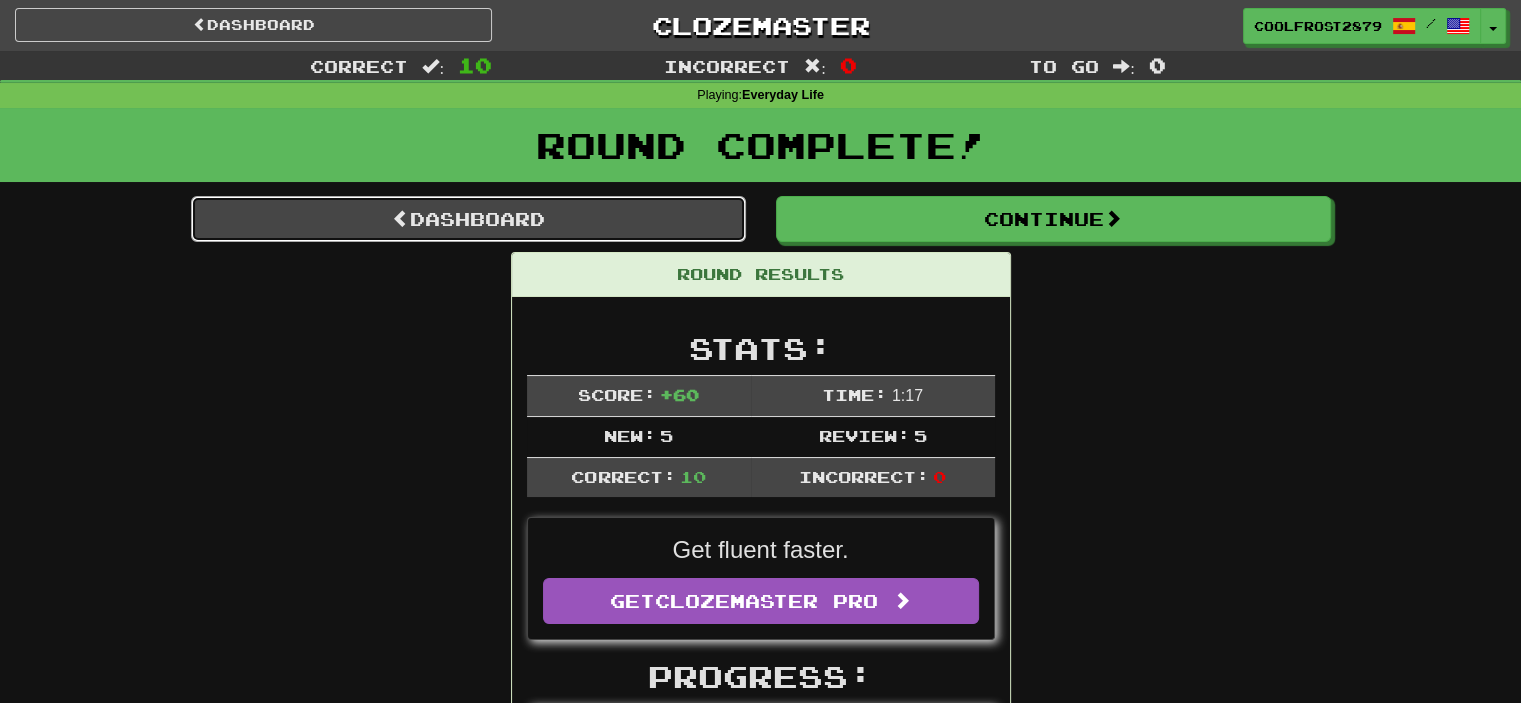 click on "Dashboard" at bounding box center [468, 219] 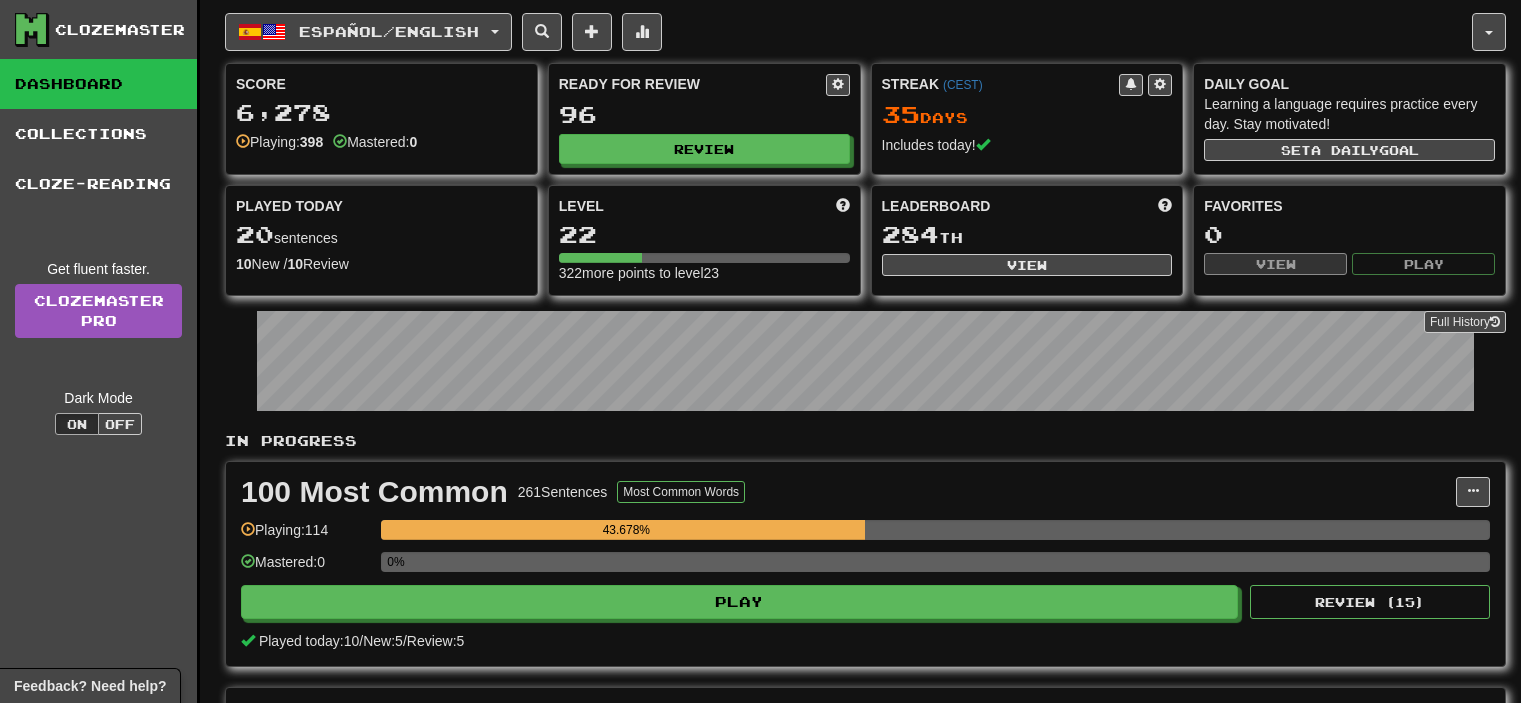 scroll, scrollTop: 0, scrollLeft: 0, axis: both 